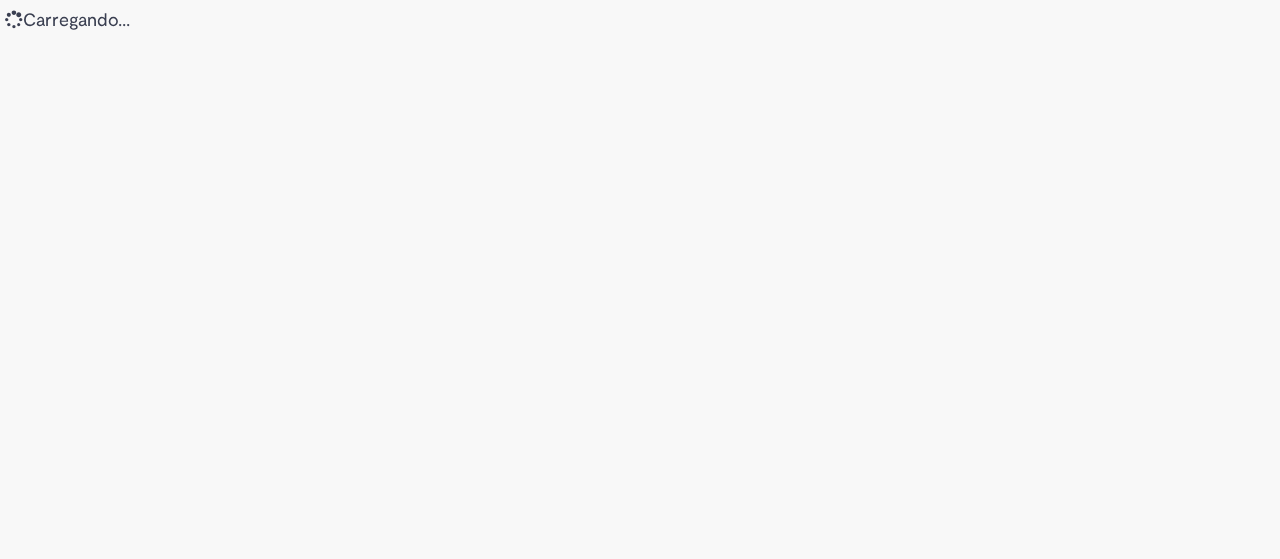 scroll, scrollTop: 0, scrollLeft: 0, axis: both 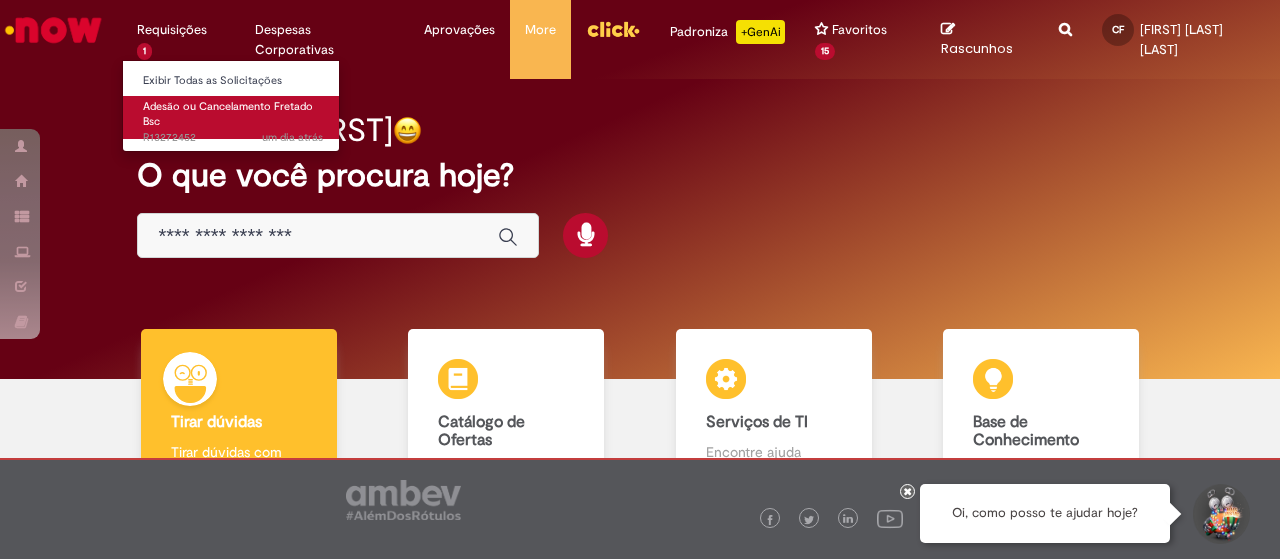 click on "Adesão ou Cancelamento Fretado Bsc" at bounding box center [228, 114] 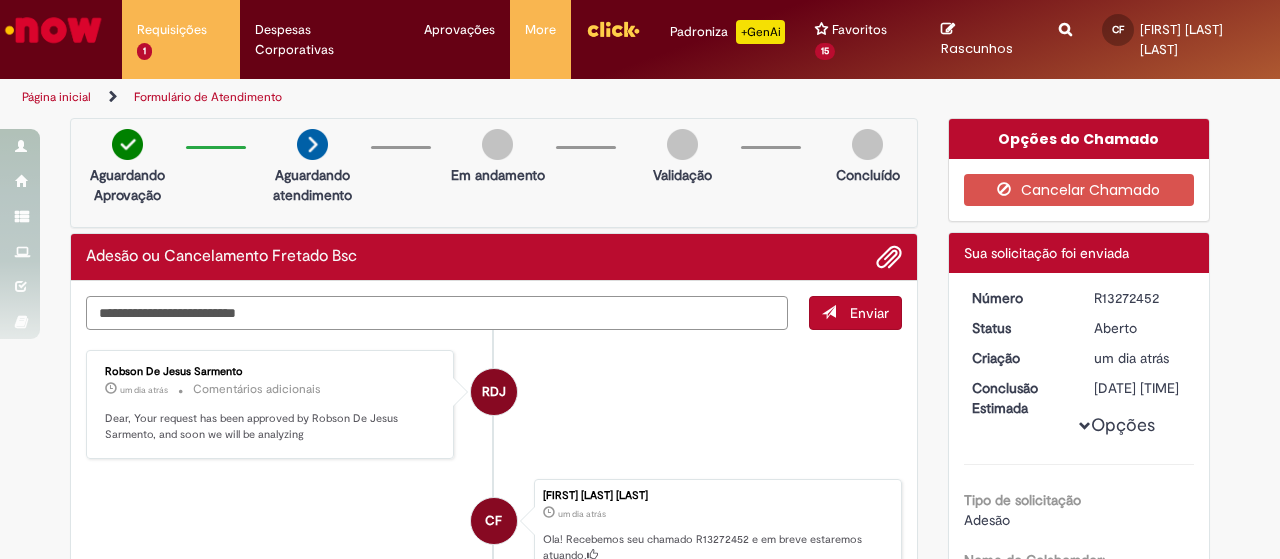 click at bounding box center (437, 312) 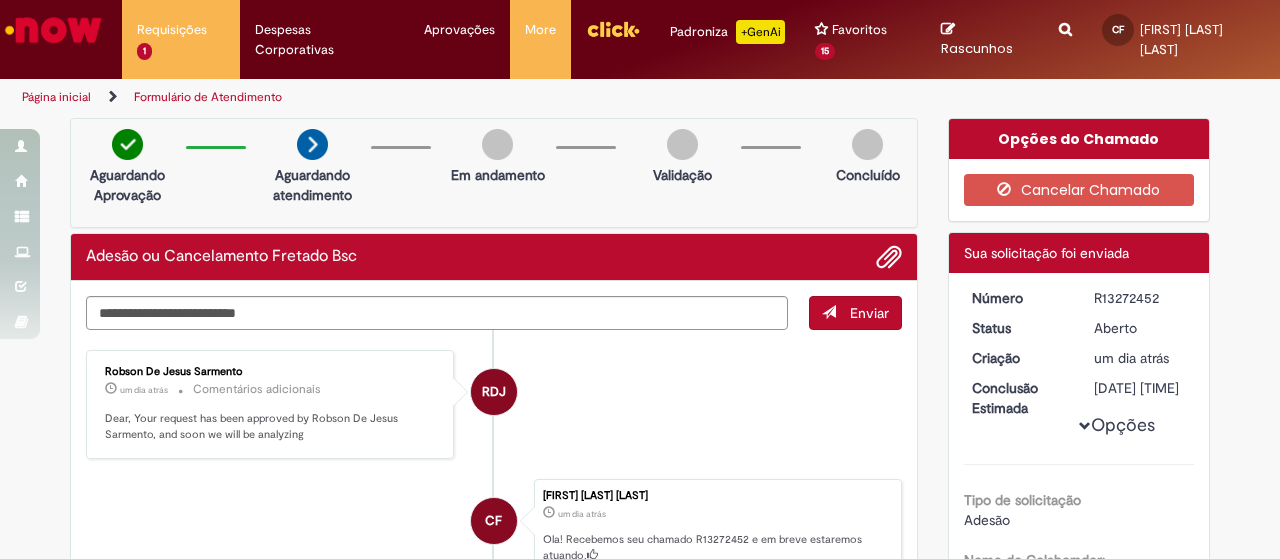 click on "Aguardando Aprovação
Aguardando atendimento
Em andamento
Validação
Concluído" at bounding box center [494, 173] 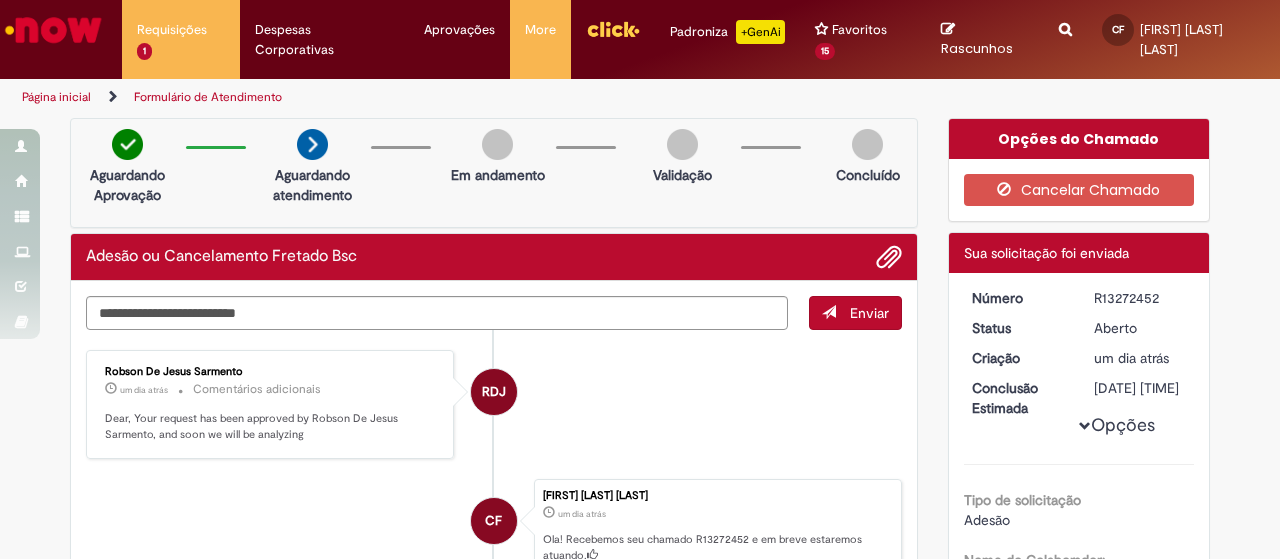 click on "Página inicial" at bounding box center (56, 97) 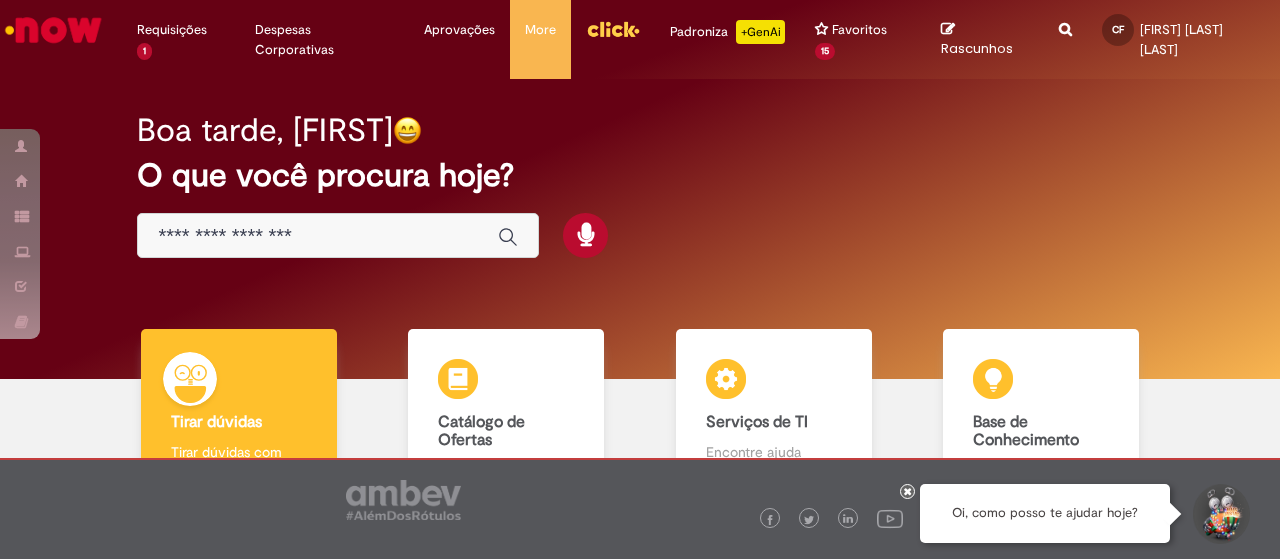 click on "O que você procura hoje?" at bounding box center (639, 175) 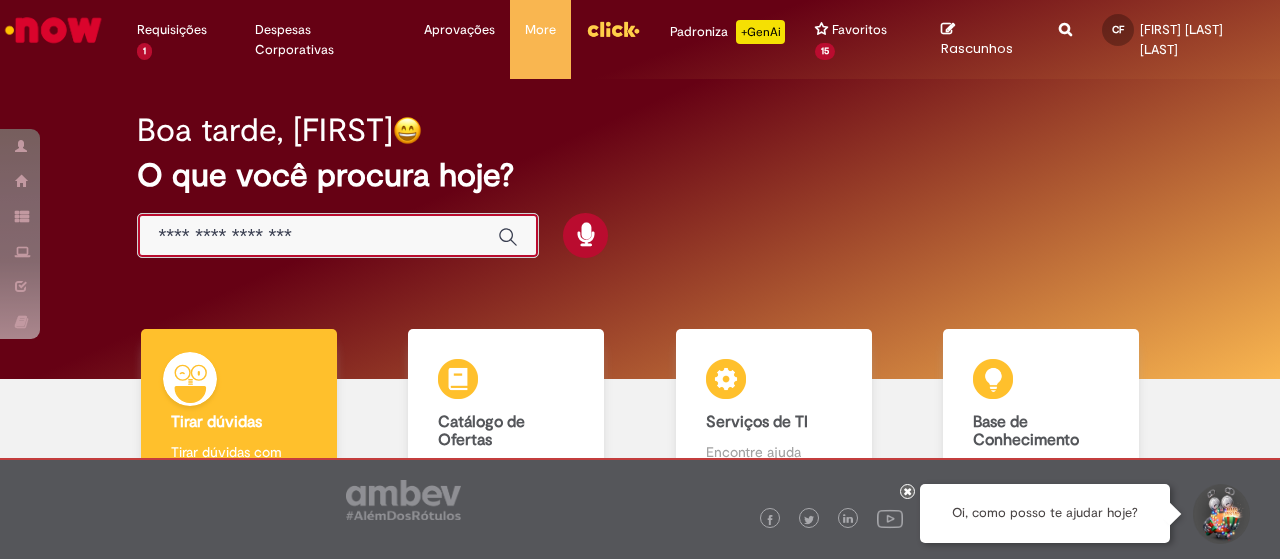 click at bounding box center [318, 236] 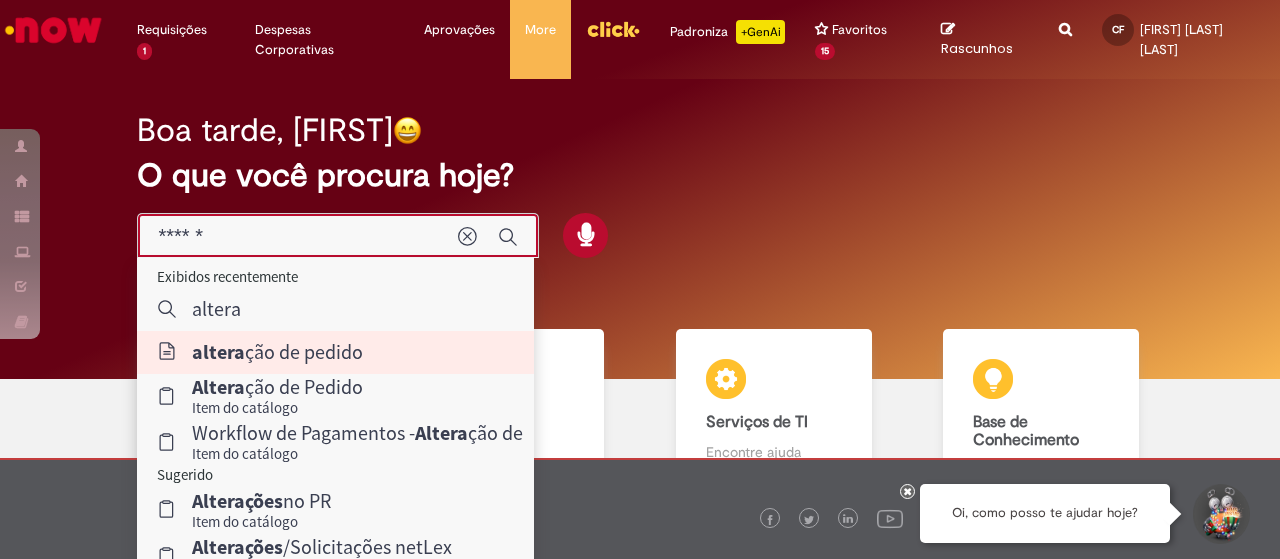 type on "**********" 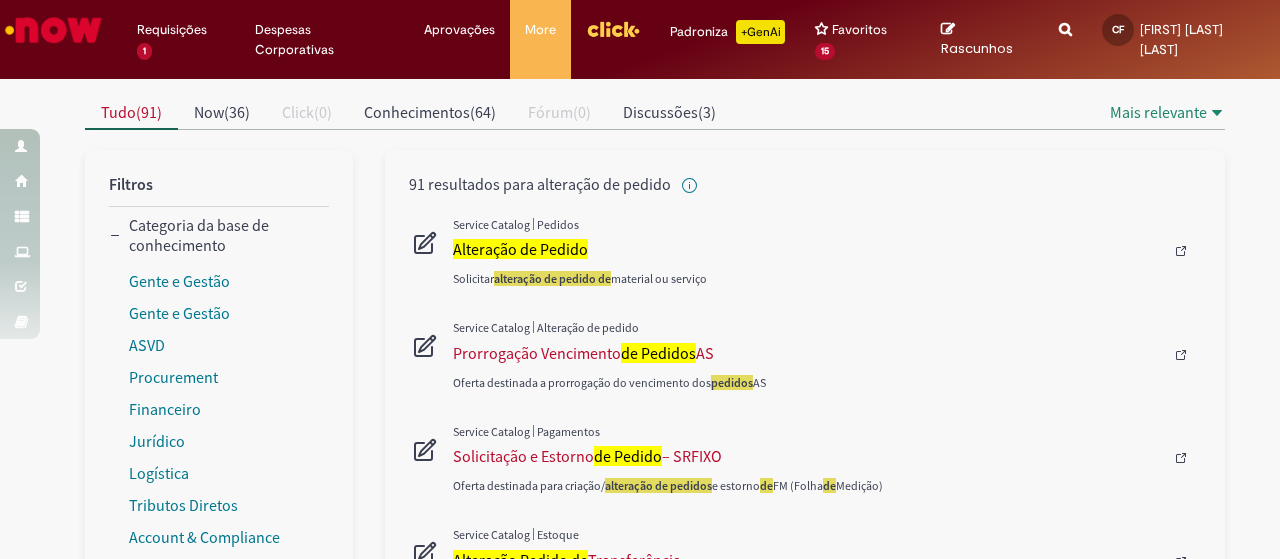 scroll, scrollTop: 180, scrollLeft: 0, axis: vertical 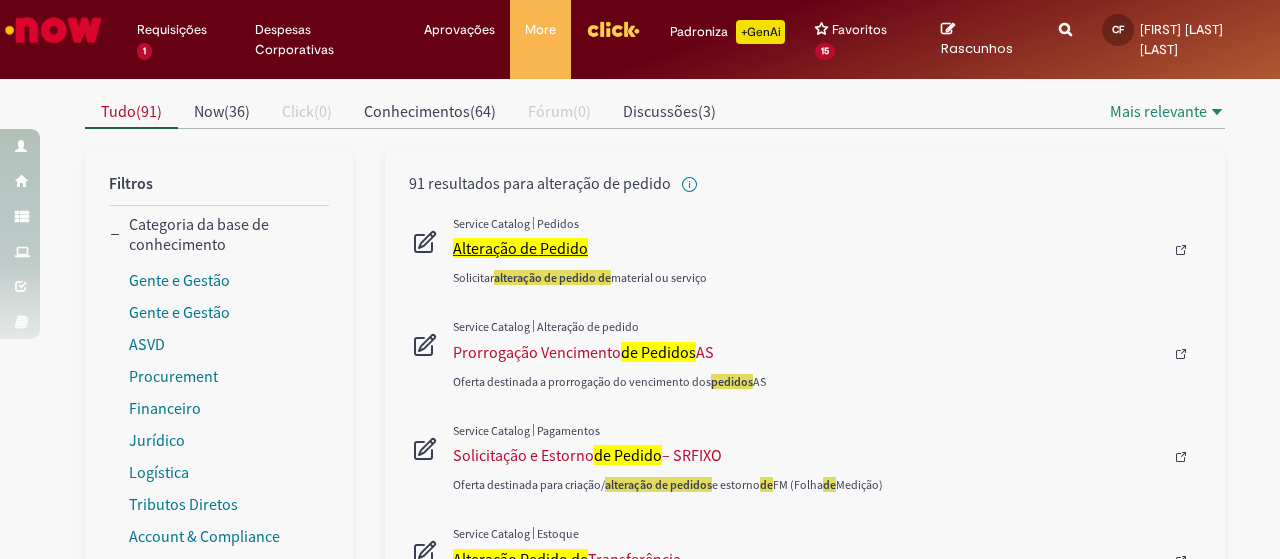 click on "Alteração de Pedido" at bounding box center [520, 248] 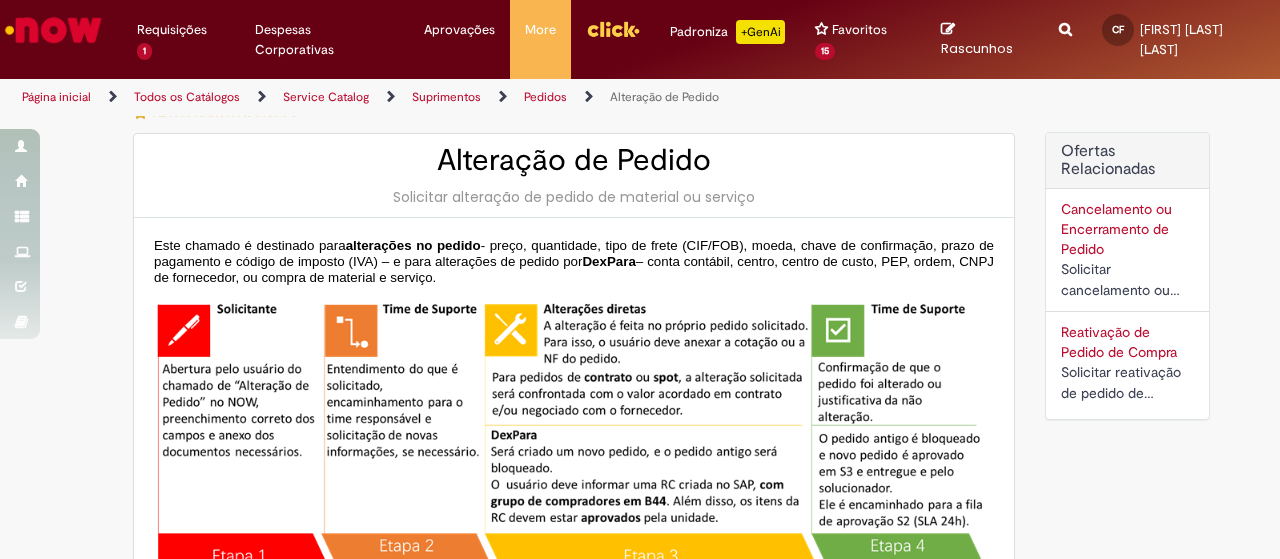 type on "********" 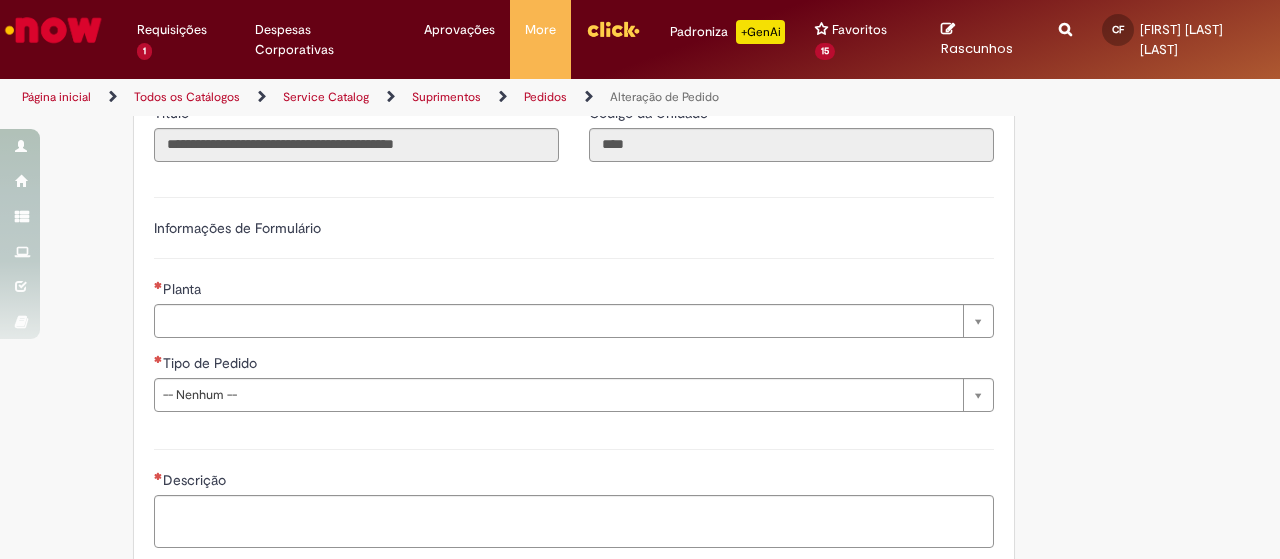 scroll, scrollTop: 1112, scrollLeft: 0, axis: vertical 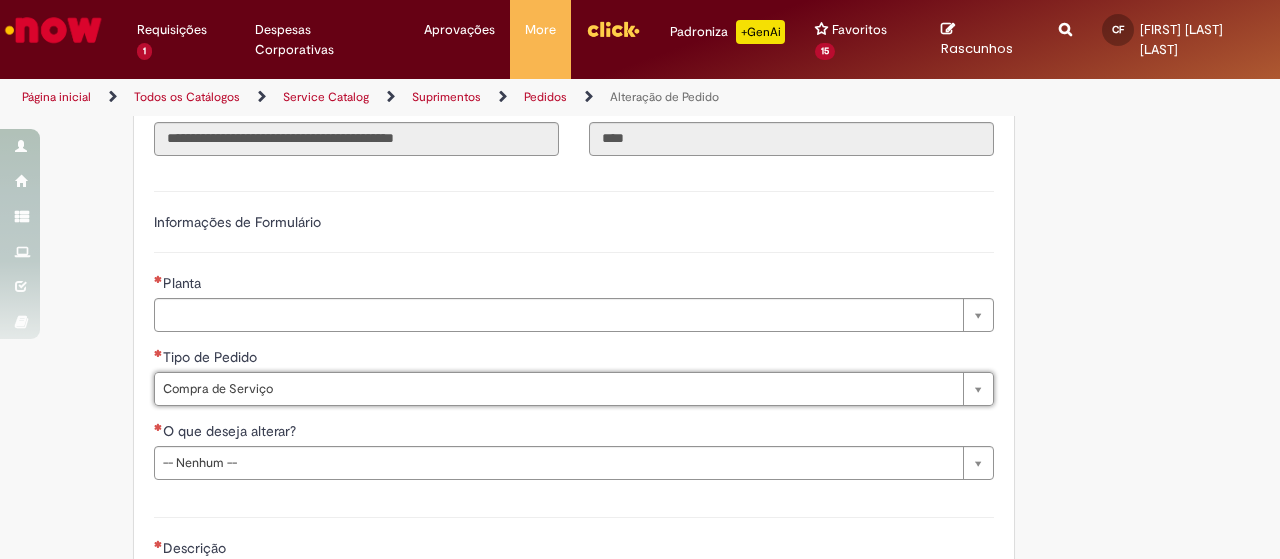 type on "**********" 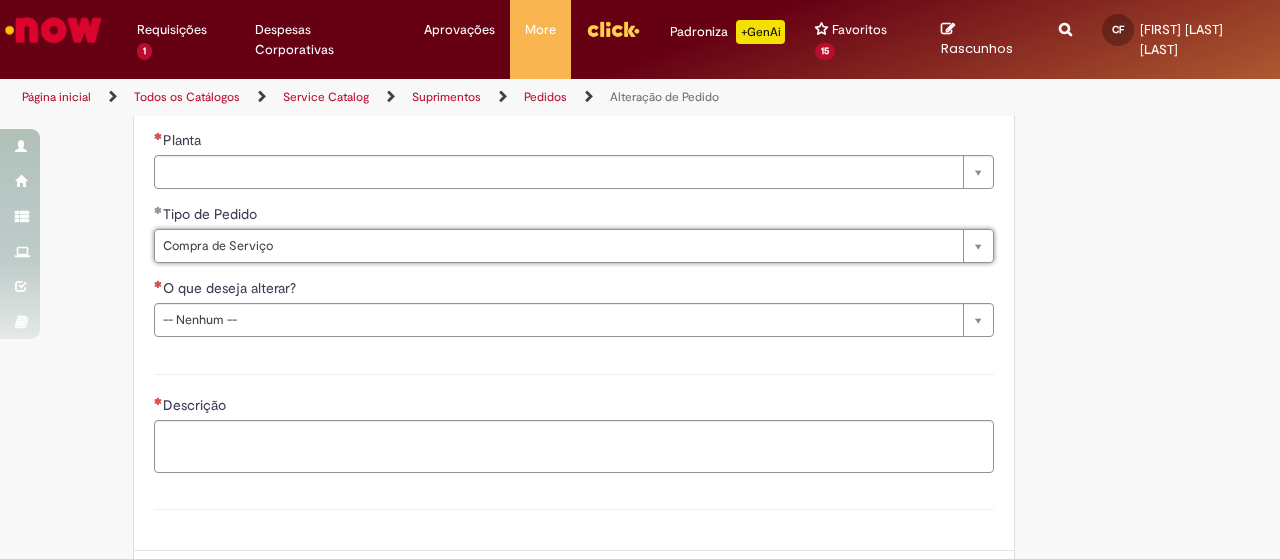 scroll, scrollTop: 1259, scrollLeft: 0, axis: vertical 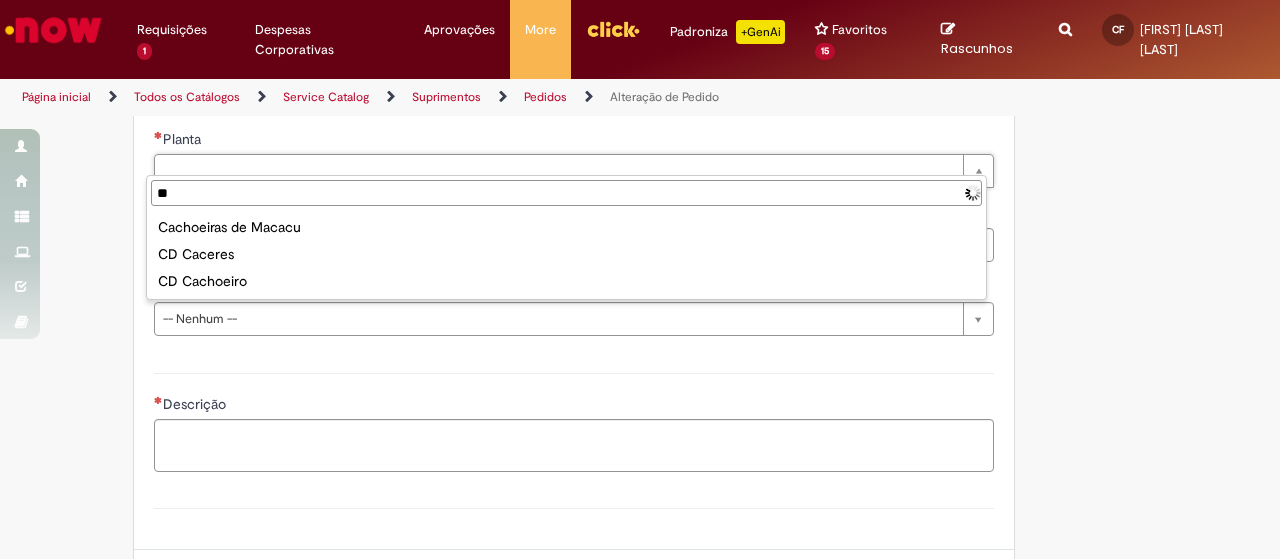 type on "*" 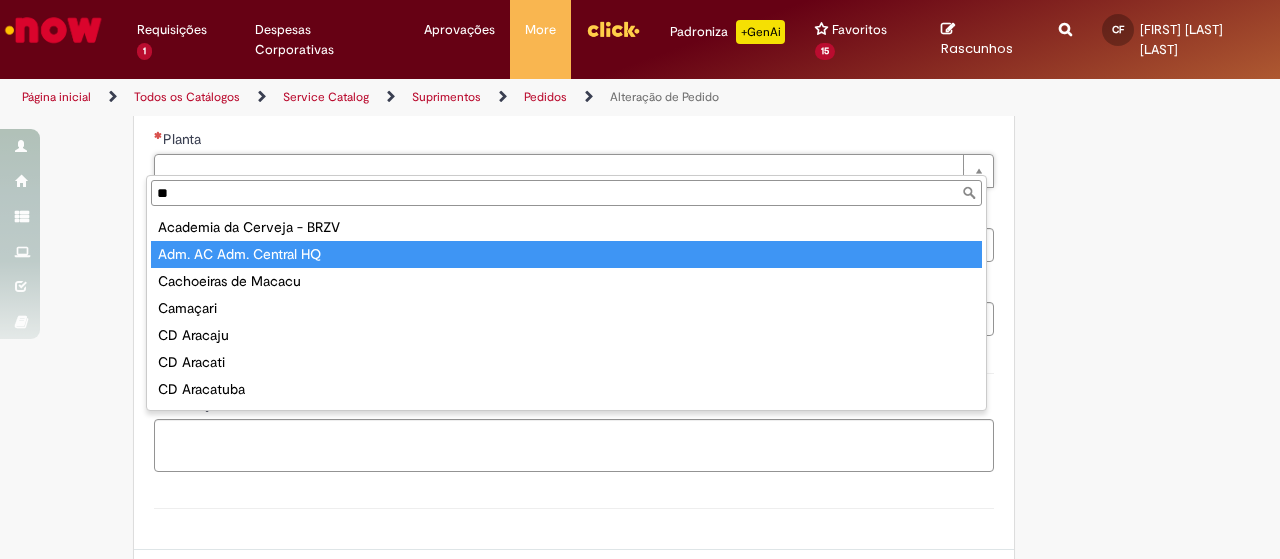 type on "**" 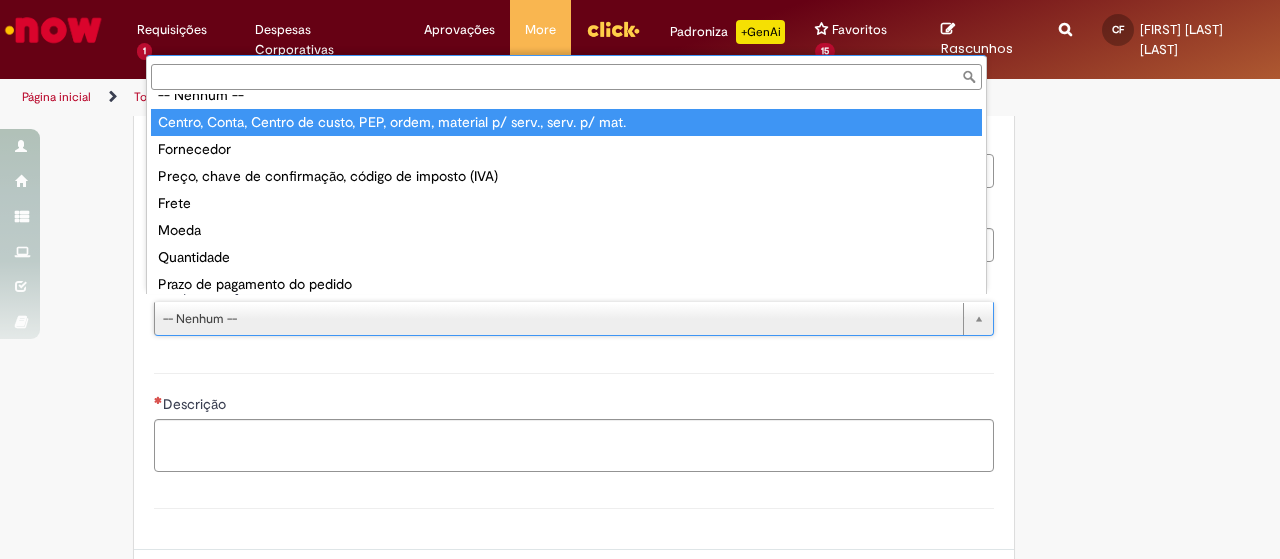 scroll, scrollTop: 0, scrollLeft: 0, axis: both 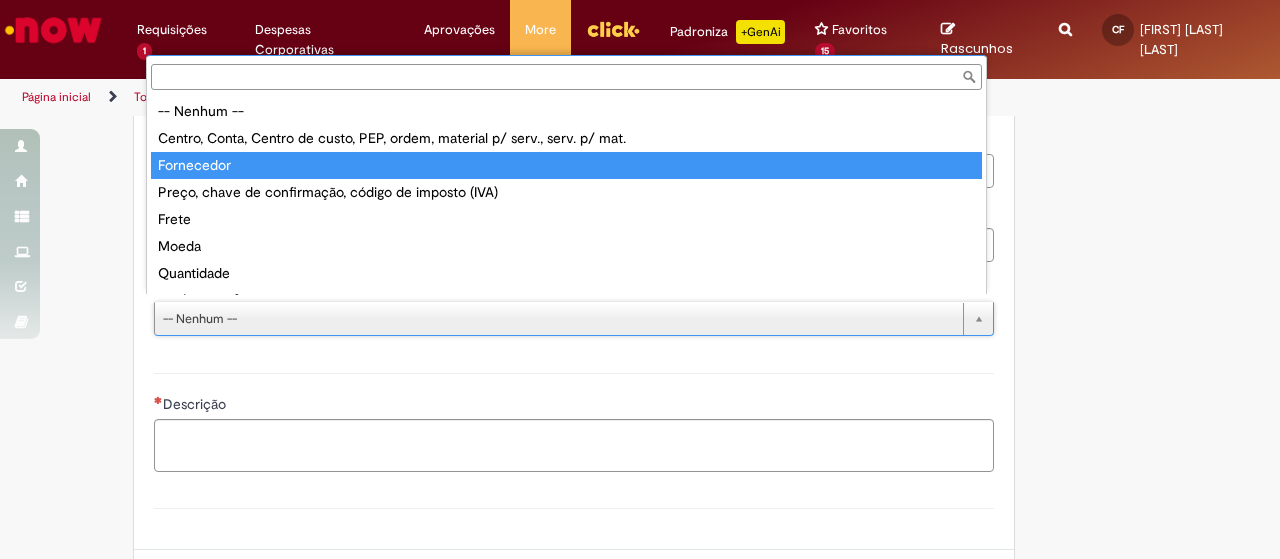 type on "**********" 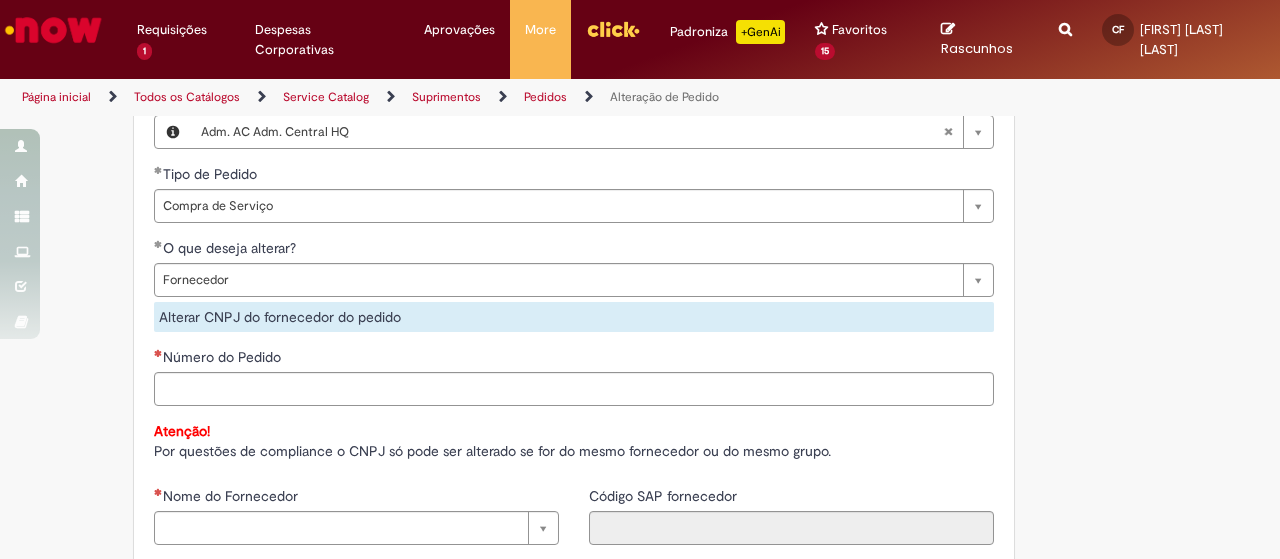 click on "Adicionar a Favoritos
Alteração de Pedido
Solicitar alteração de pedido de material ou serviço
Este chamado é destinado para  alterações no pedido  - preço, quantidade, tipo de frete (CIF/FOB), moeda, chave de confirmação, prazo de pagamento e código de imposto (IVA) – e para alterações de pedido por  DexPara  – conta contábil, centro, centro de custo, PEP, ordem, CNPJ de fornecedor, ou compra de material e serviço.
INFORMAÇÕES IMPORTANTES PARA ALTERAÇÃO DE PREÇO:
Pedidos de contrato:  A solicitação será confrontada com o valor acordado  em contrato  e só será modificado caso seja identificado algum  erro  na negociação ou no cálculo do preço.
É obrigatório anexar o e-mail com a solicitação do fornecedor!
O prazo para atendimento da NIMBI e NOW é o mesmo (3 dias úteis):  Favor orientar o fornecedor a marcar pendência na" at bounding box center [640, 12] 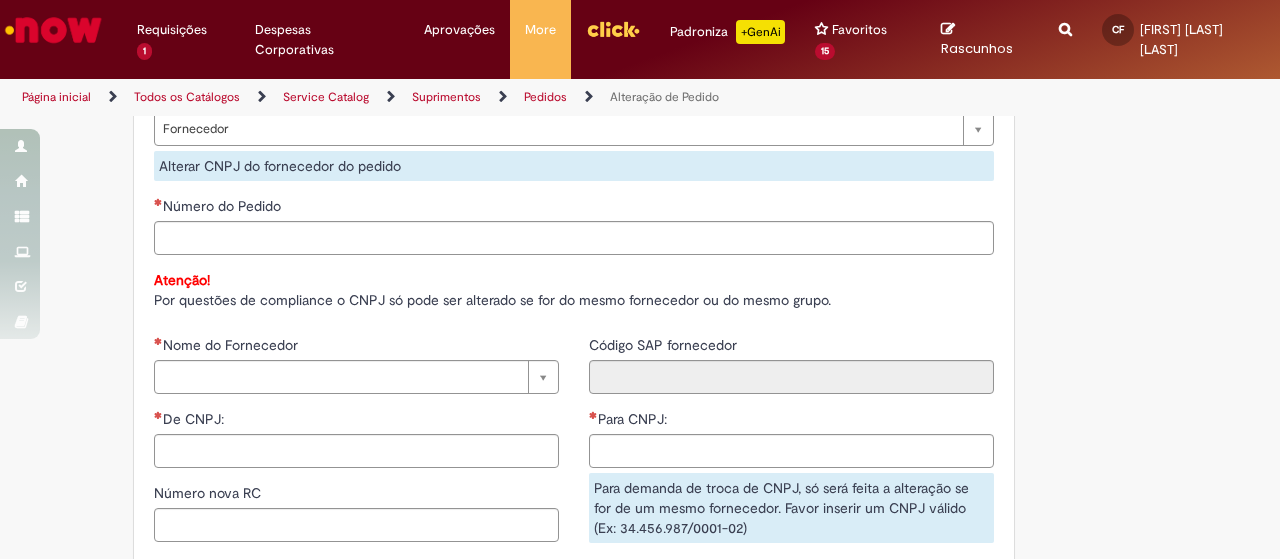 scroll, scrollTop: 1447, scrollLeft: 0, axis: vertical 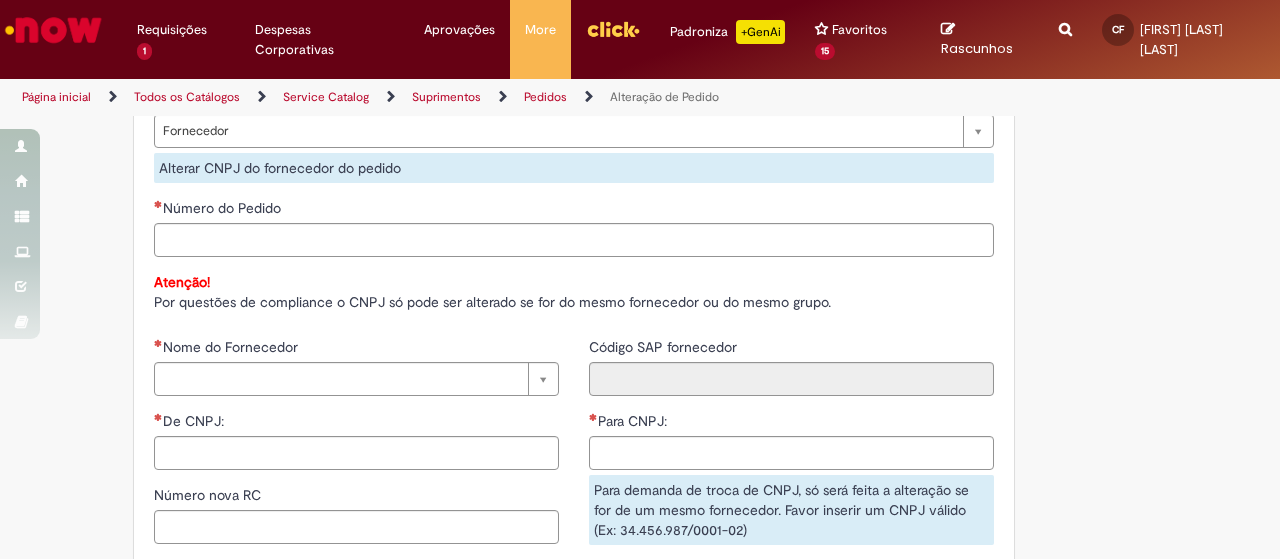 click on "Adicionar a Favoritos
Alteração de Pedido
Solicitar alteração de pedido de material ou serviço
Este chamado é destinado para  alterações no pedido  - preço, quantidade, tipo de frete (CIF/FOB), moeda, chave de confirmação, prazo de pagamento e código de imposto (IVA) – e para alterações de pedido por  DexPara  – conta contábil, centro, centro de custo, PEP, ordem, CNPJ de fornecedor, ou compra de material e serviço.
INFORMAÇÕES IMPORTANTES PARA ALTERAÇÃO DE PREÇO:
Pedidos de contrato:  A solicitação será confrontada com o valor acordado  em contrato  e só será modificado caso seja identificado algum  erro  na negociação ou no cálculo do preço.
É obrigatório anexar o e-mail com a solicitação do fornecedor!
O prazo para atendimento da NIMBI e NOW é o mesmo (3 dias úteis):  Favor orientar o fornecedor a marcar pendência na" at bounding box center [640, -137] 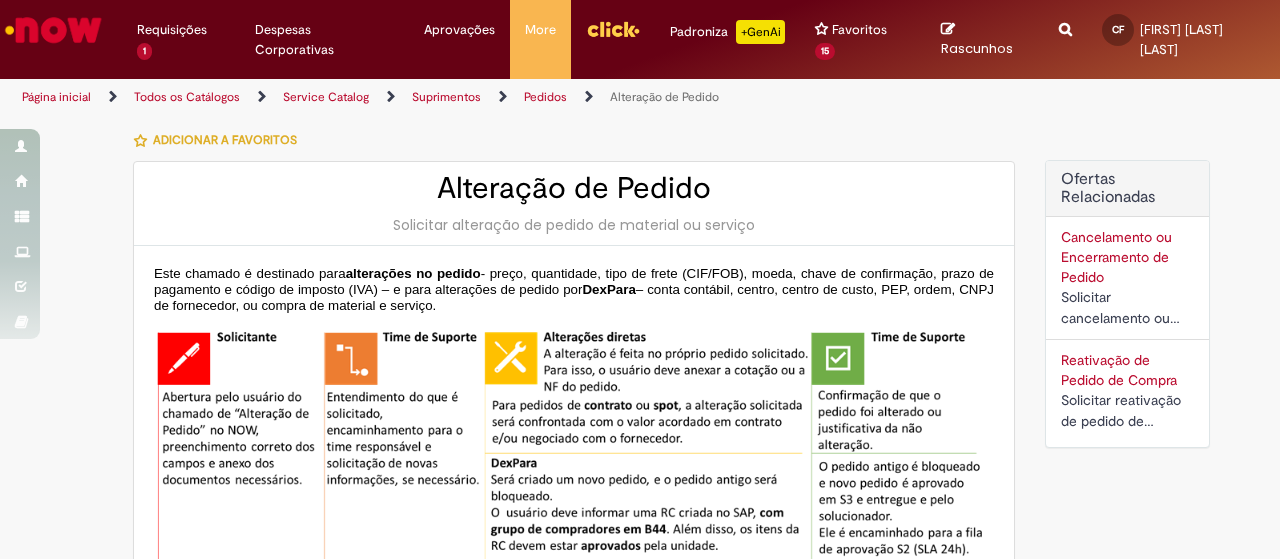 scroll, scrollTop: 0, scrollLeft: 0, axis: both 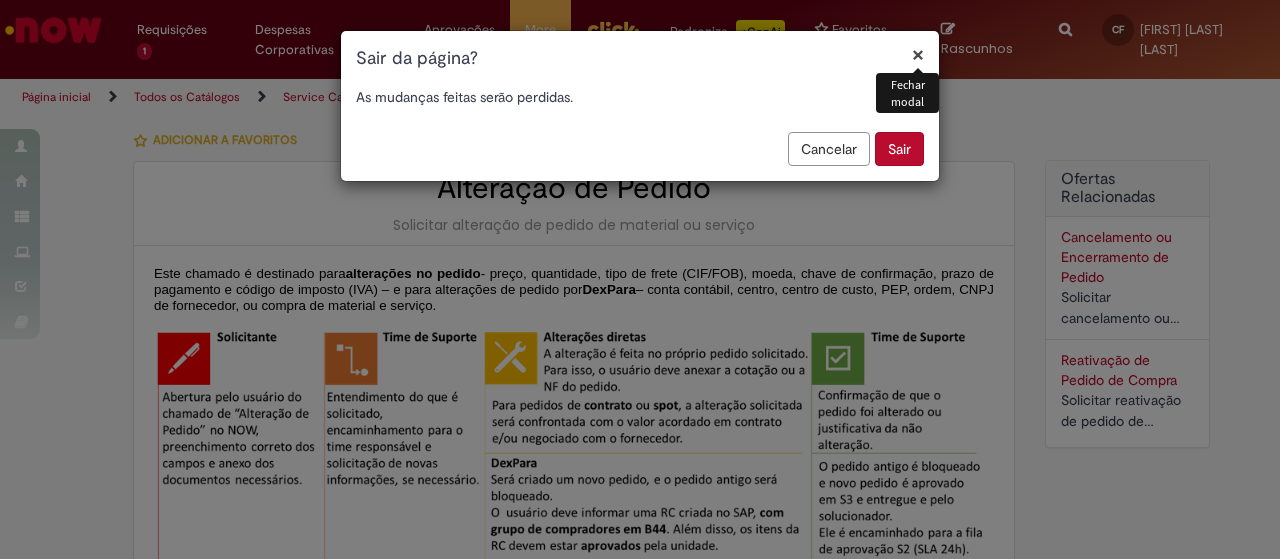 click on "×" at bounding box center (918, 54) 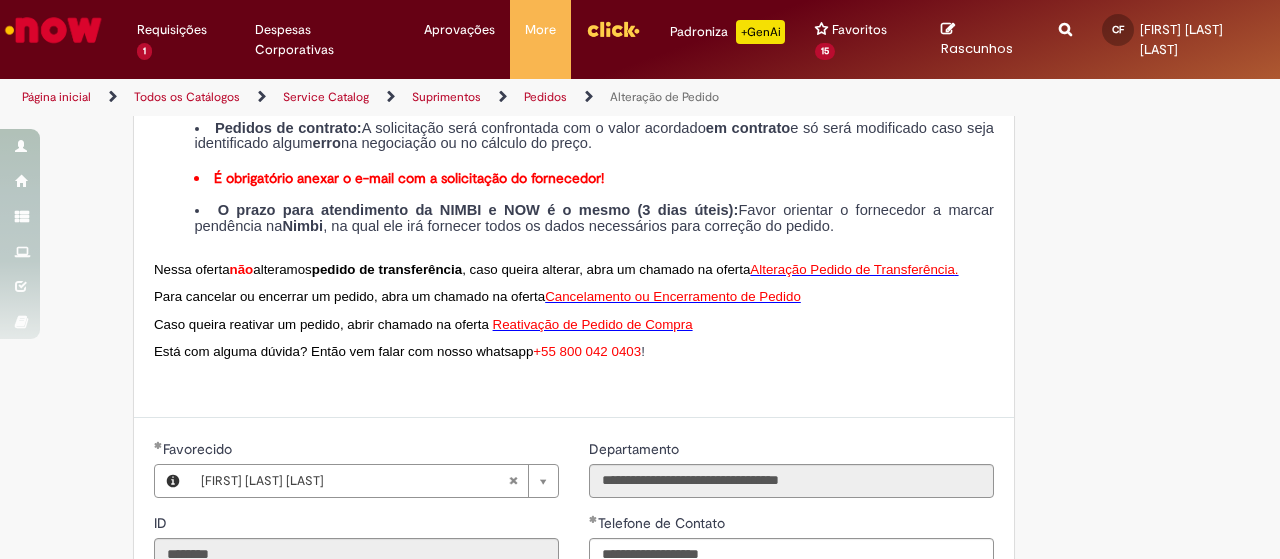 scroll, scrollTop: 550, scrollLeft: 0, axis: vertical 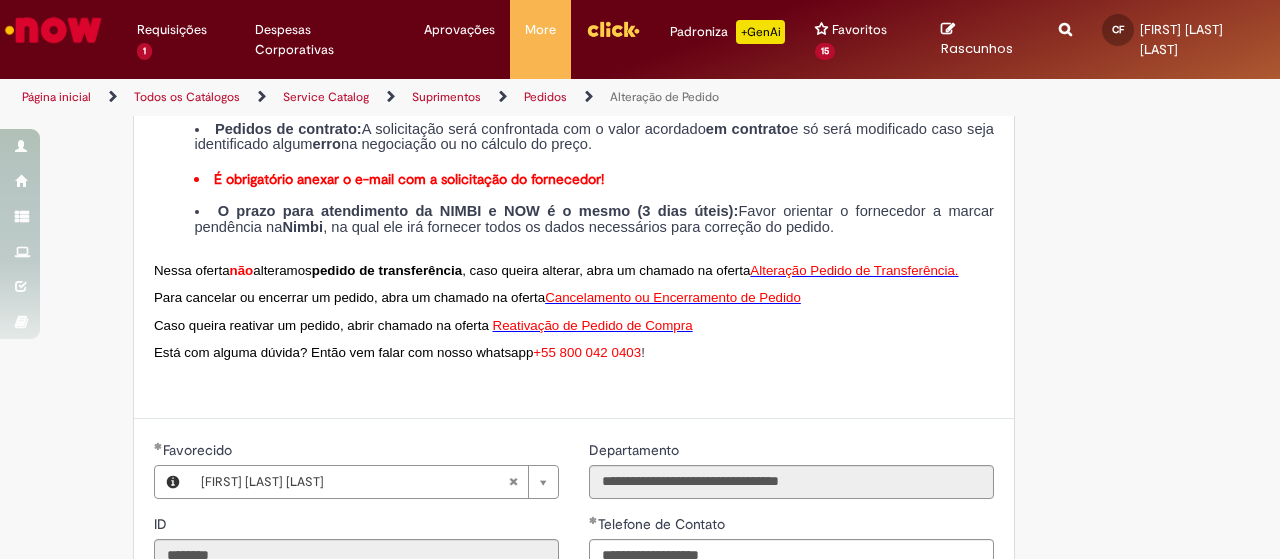 click on "Cancelamento ou Encerramento de Pedido" at bounding box center (673, 297) 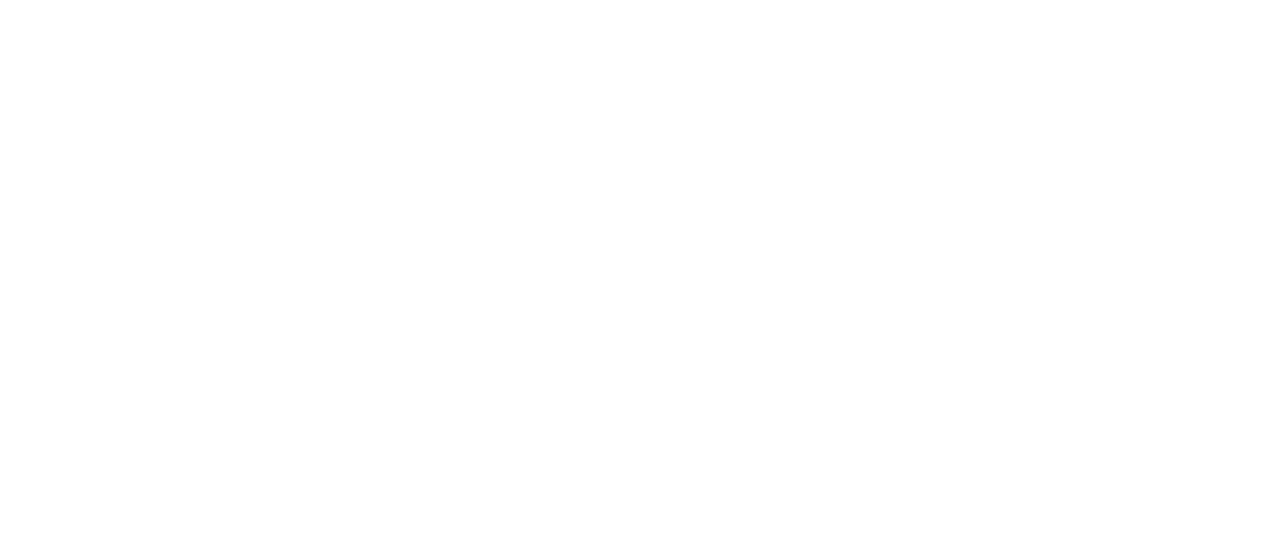 scroll, scrollTop: 0, scrollLeft: 0, axis: both 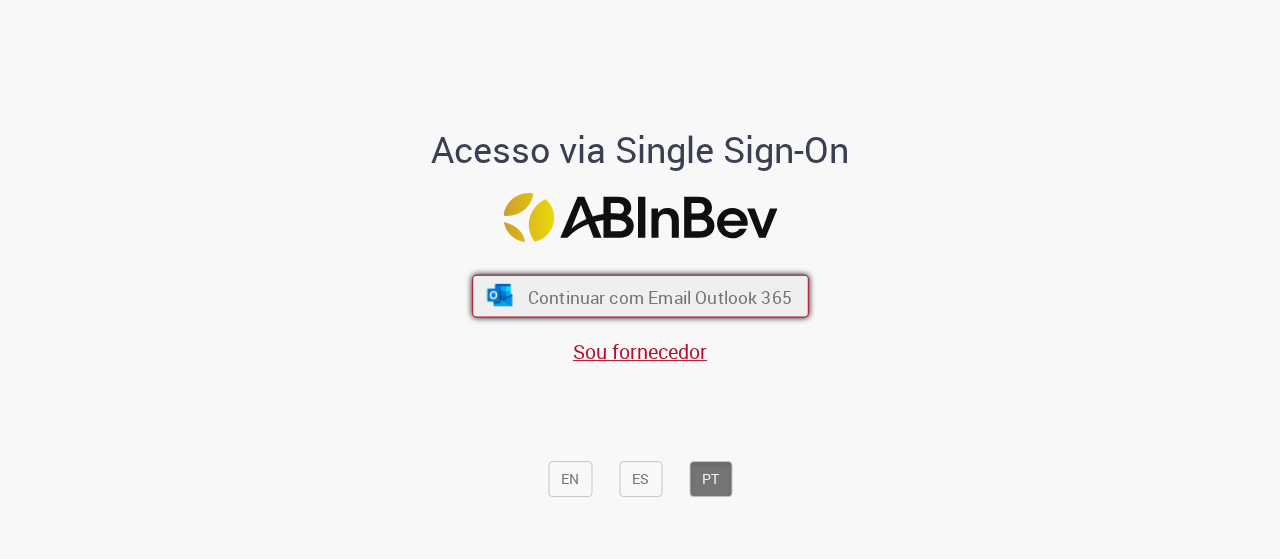 click on "Continuar com Email Outlook 365" at bounding box center [659, 296] 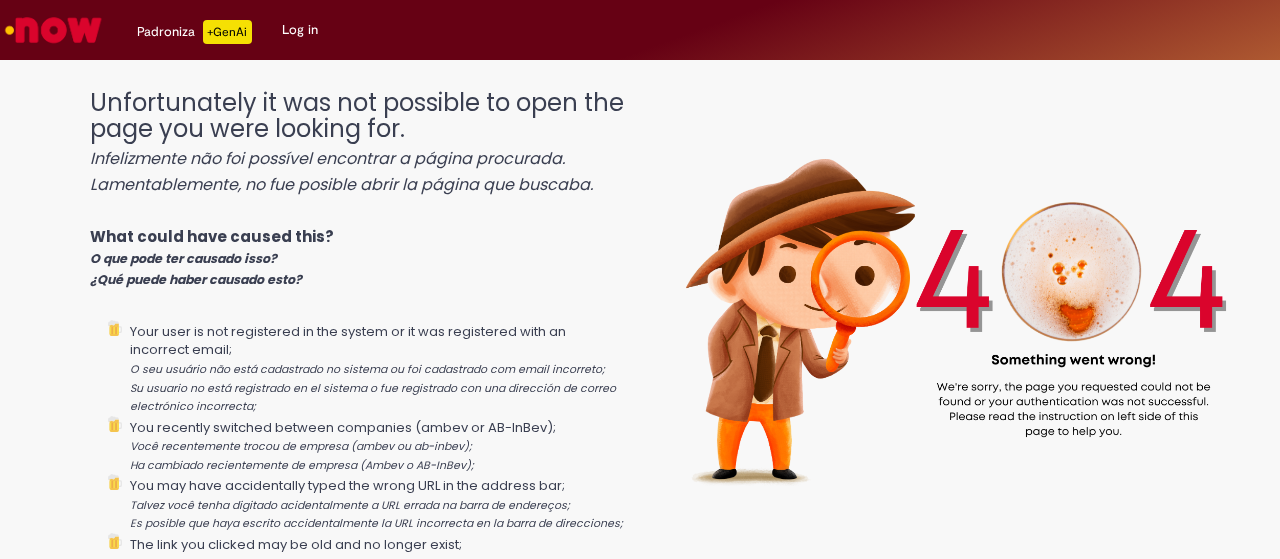 scroll, scrollTop: 0, scrollLeft: 0, axis: both 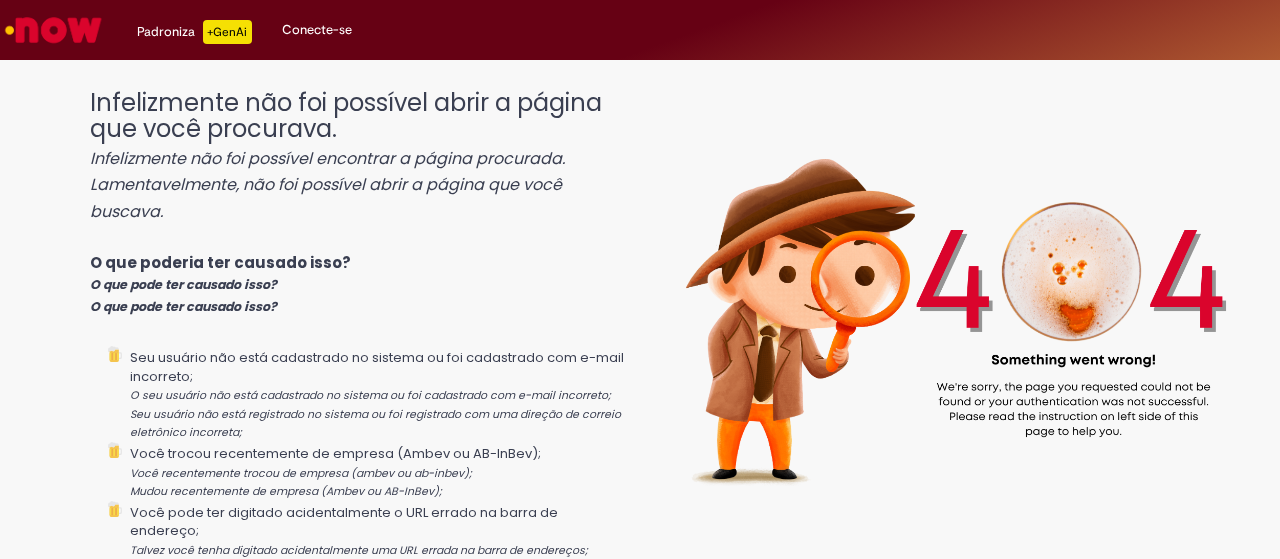 click at bounding box center [53, 30] 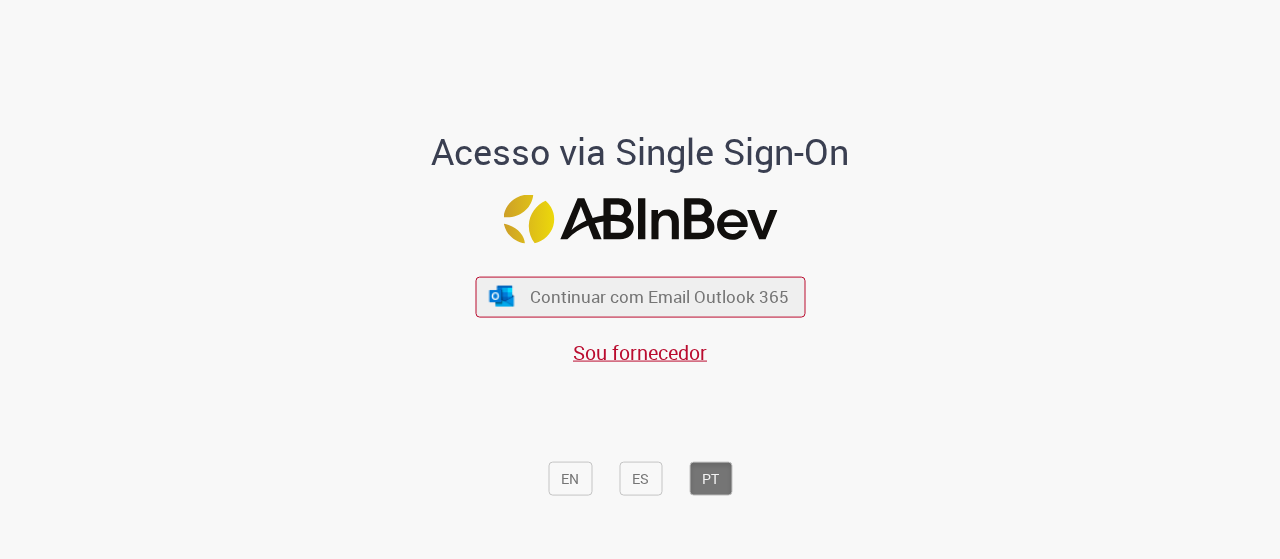 scroll, scrollTop: 0, scrollLeft: 0, axis: both 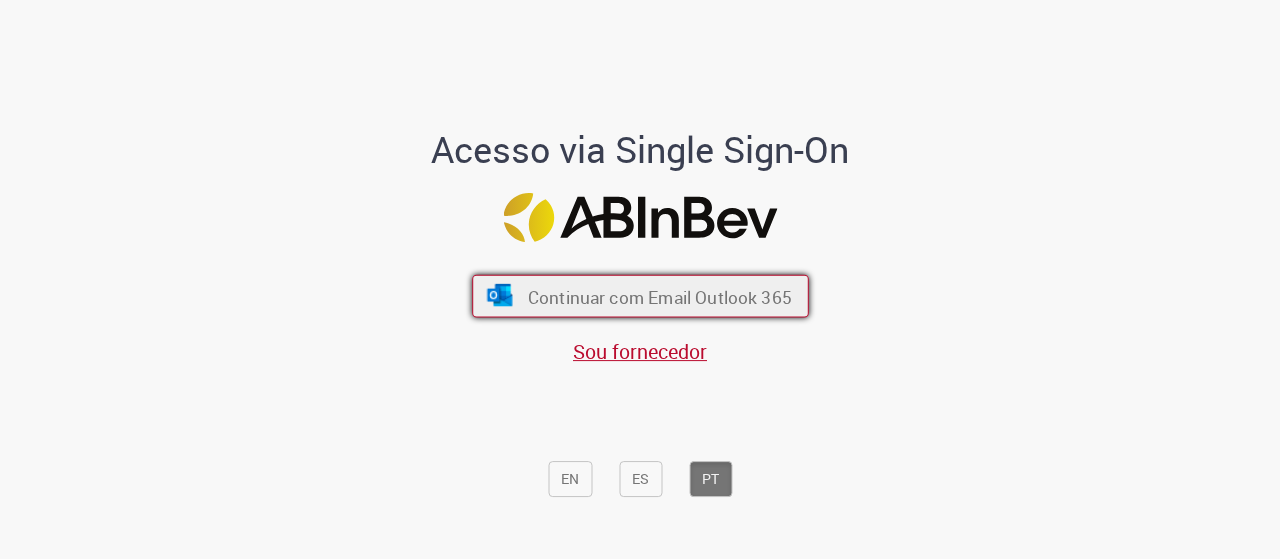 click on "Continuar com Email Outlook 365" at bounding box center [659, 296] 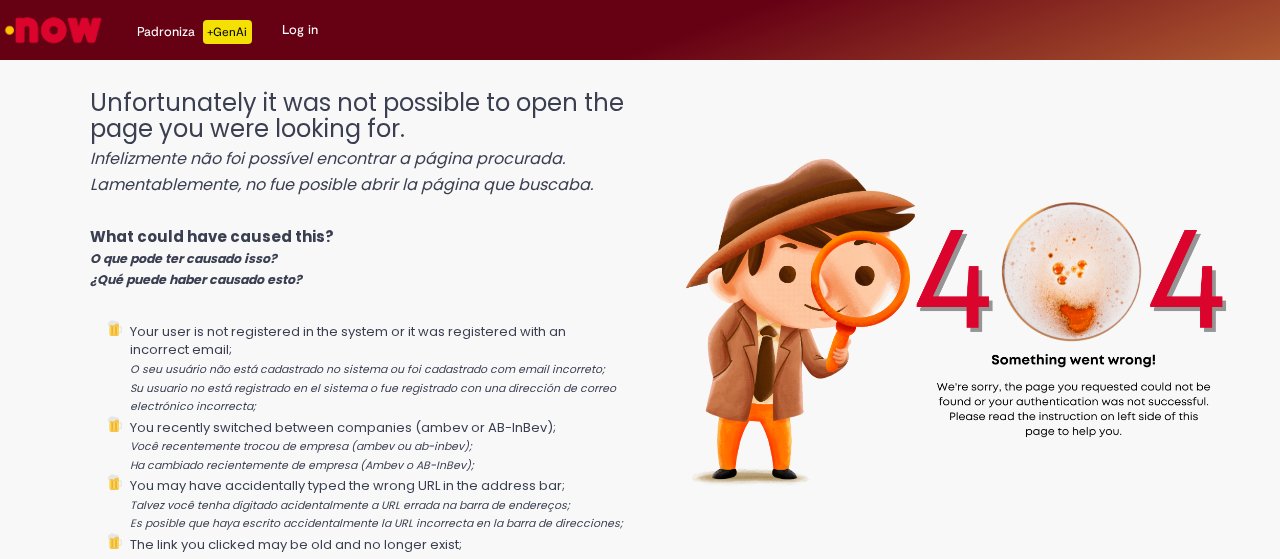 scroll, scrollTop: 0, scrollLeft: 0, axis: both 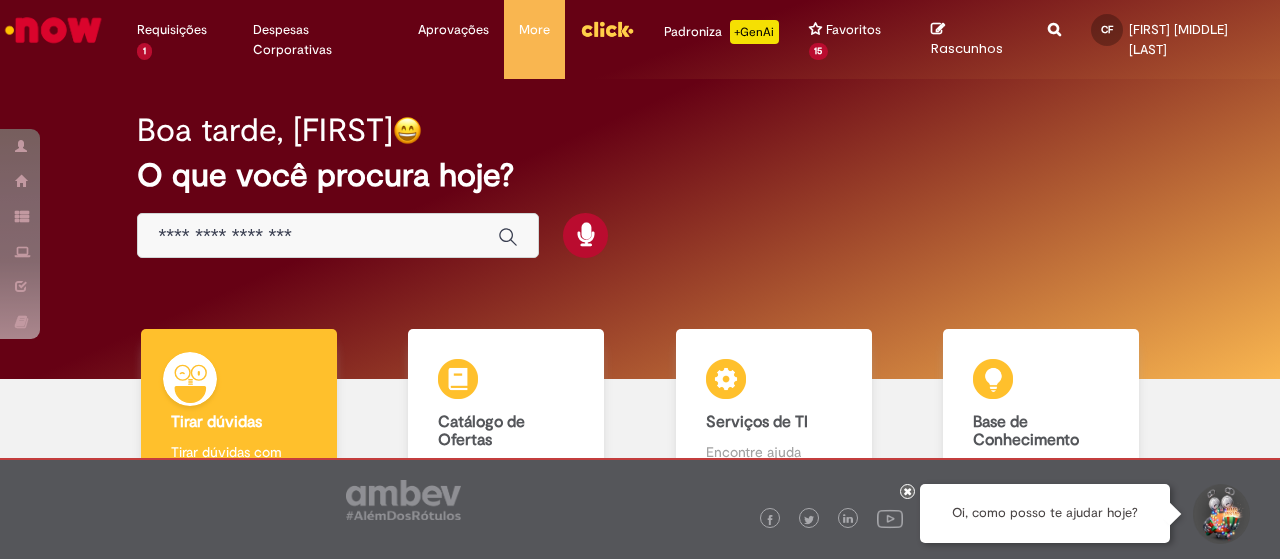 click at bounding box center (318, 236) 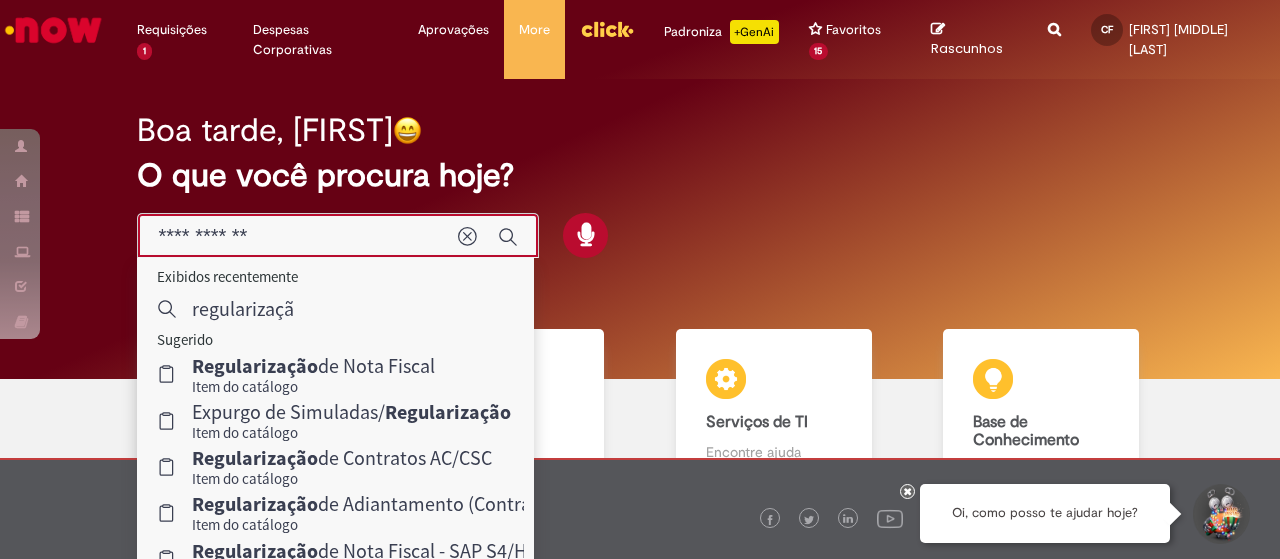 type on "**********" 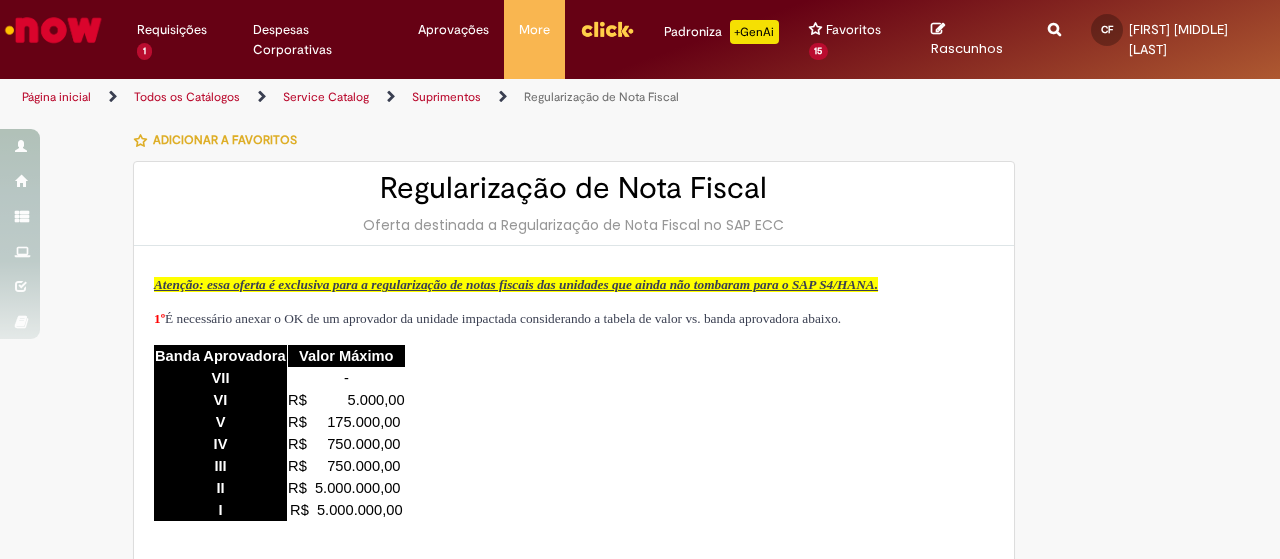 type on "********" 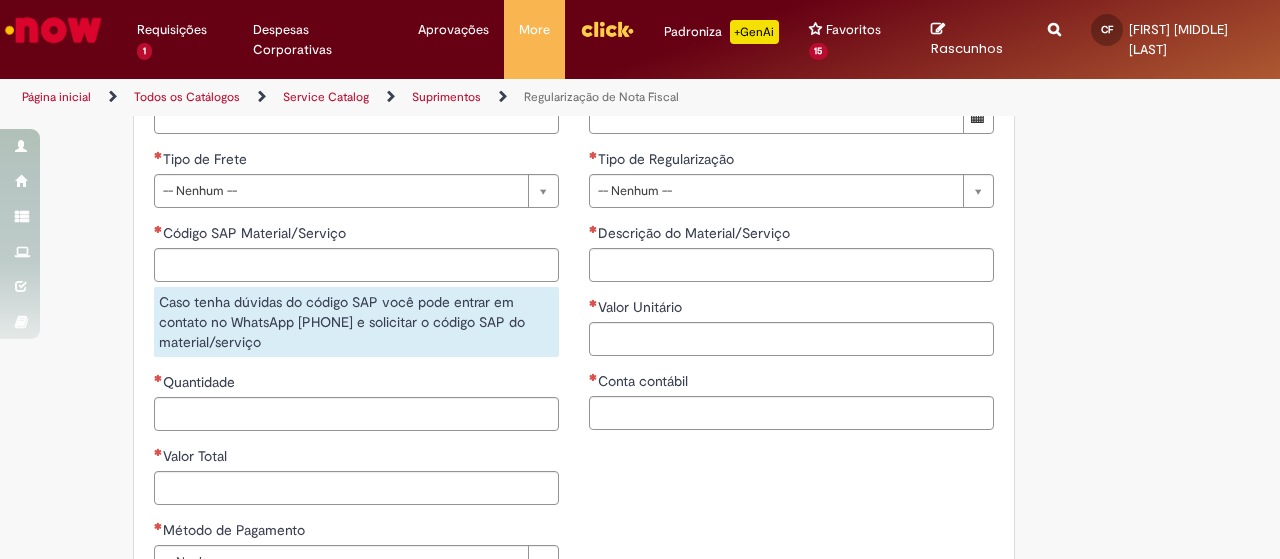 scroll, scrollTop: 1061, scrollLeft: 0, axis: vertical 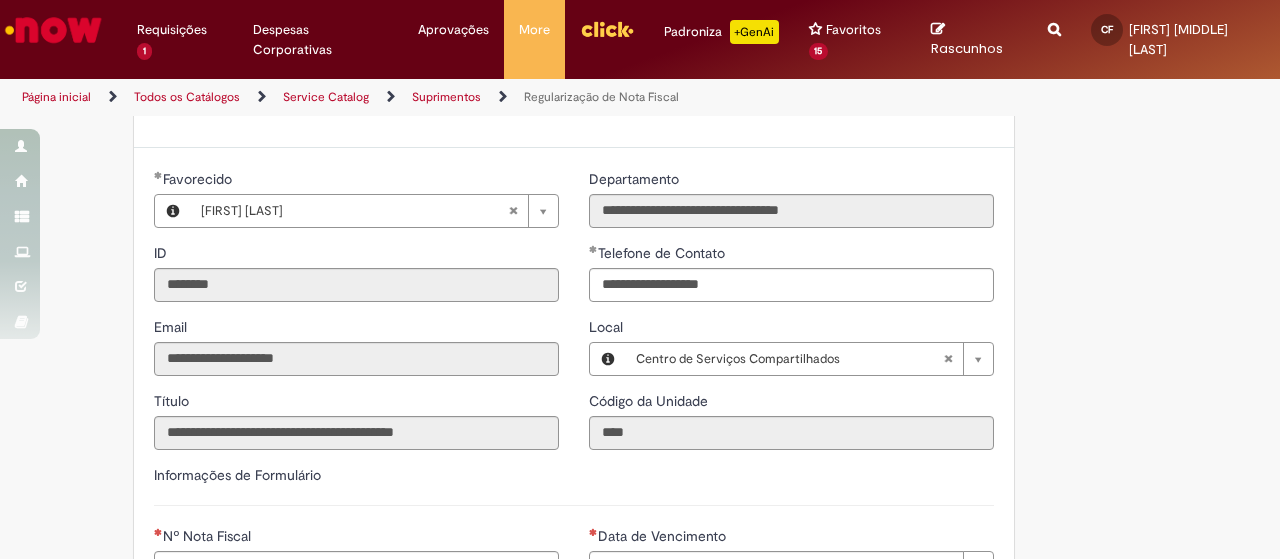 click on "Página inicial" at bounding box center [70, 97] 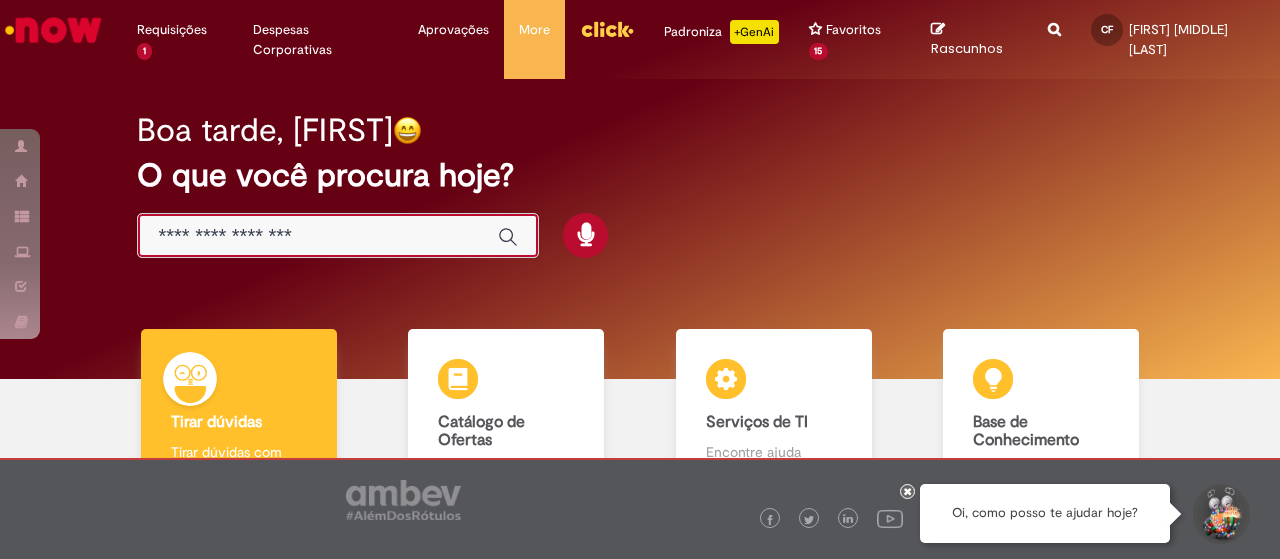 scroll, scrollTop: 0, scrollLeft: 0, axis: both 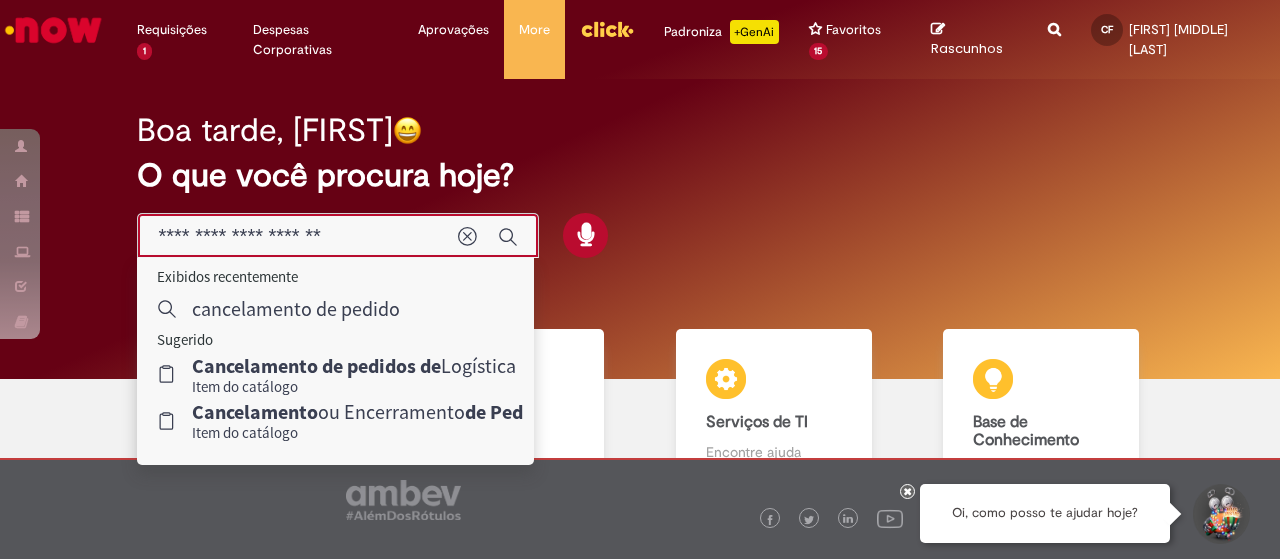 type on "**********" 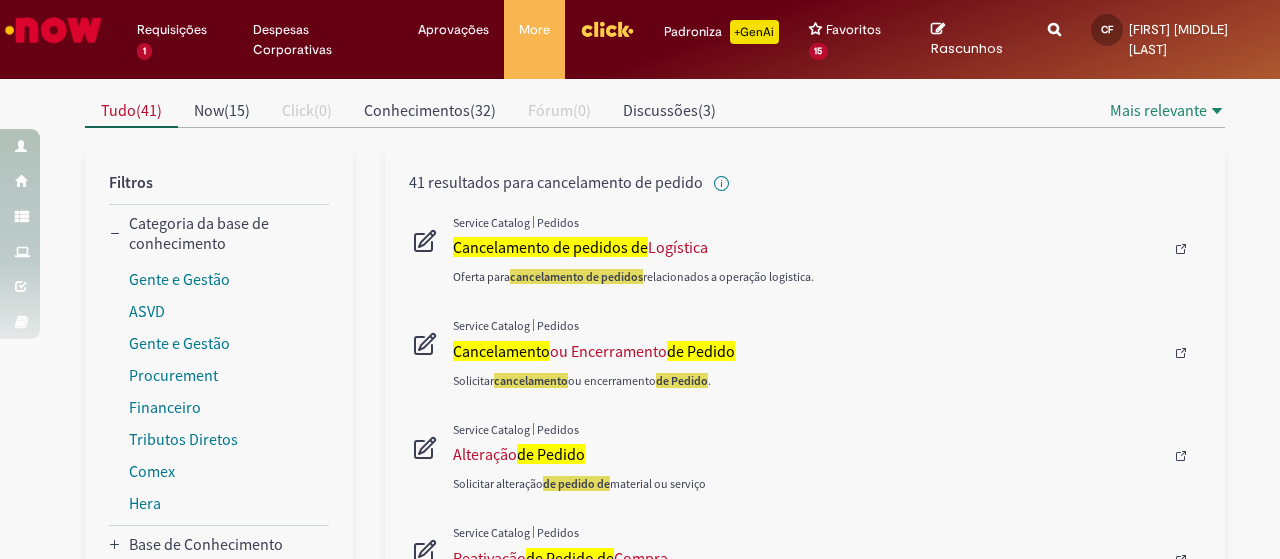 scroll, scrollTop: 199, scrollLeft: 0, axis: vertical 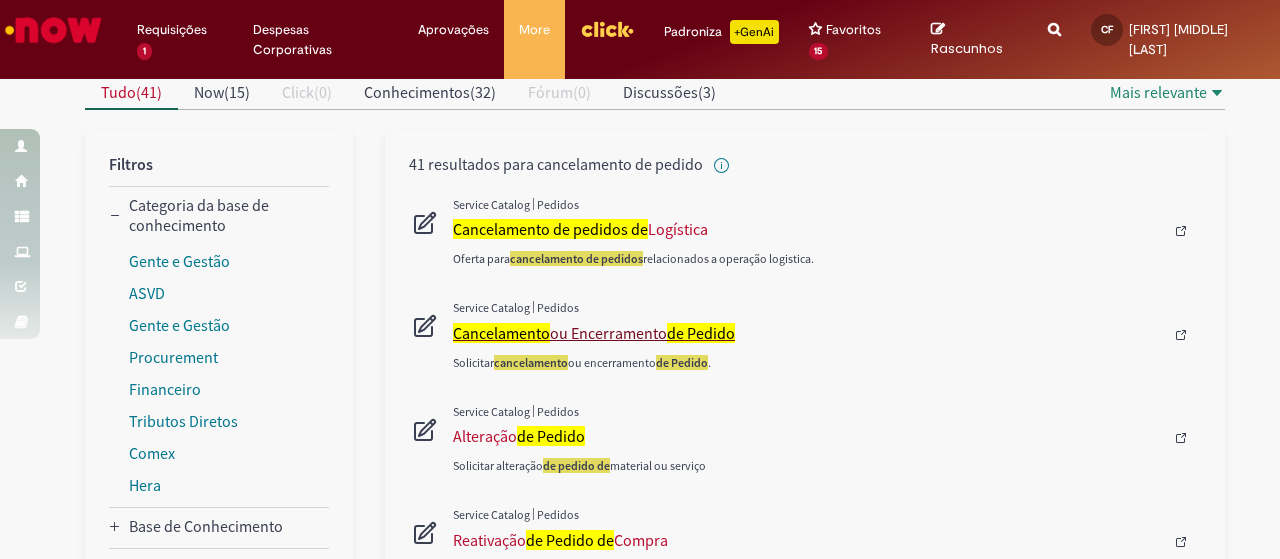 click on "Cancelamento  ou Encerramento  de Pedido" at bounding box center [808, 333] 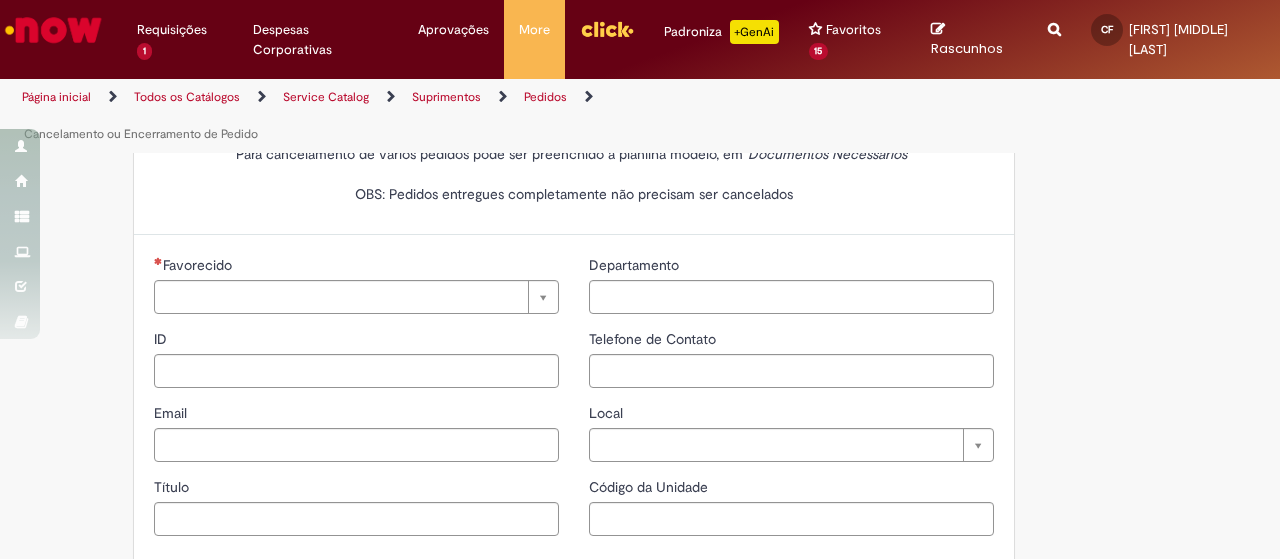 type on "********" 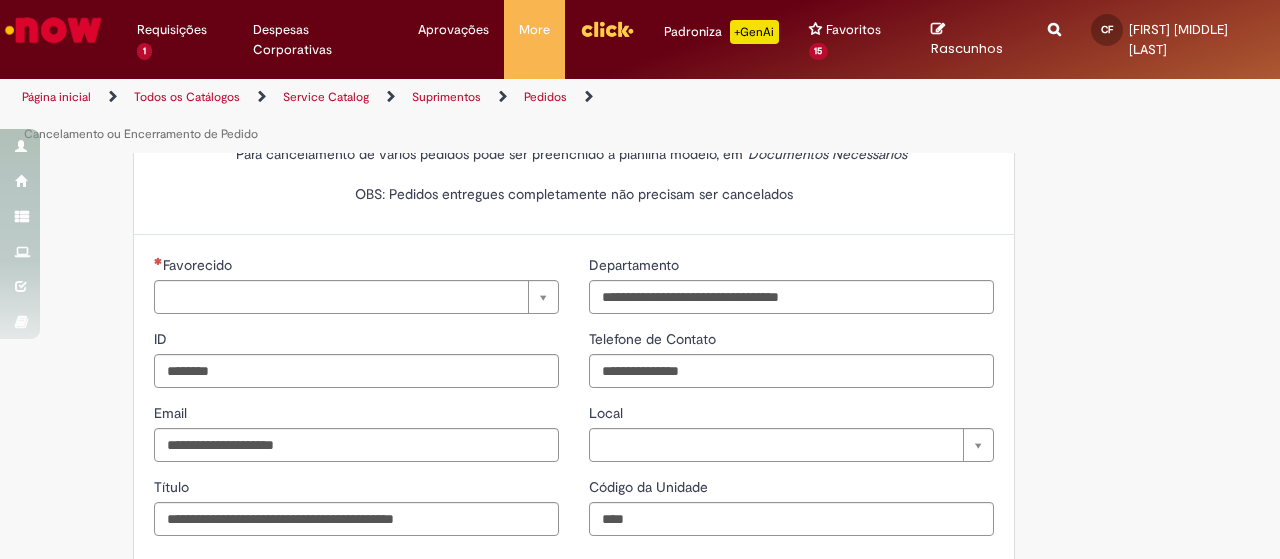 scroll, scrollTop: 0, scrollLeft: 0, axis: both 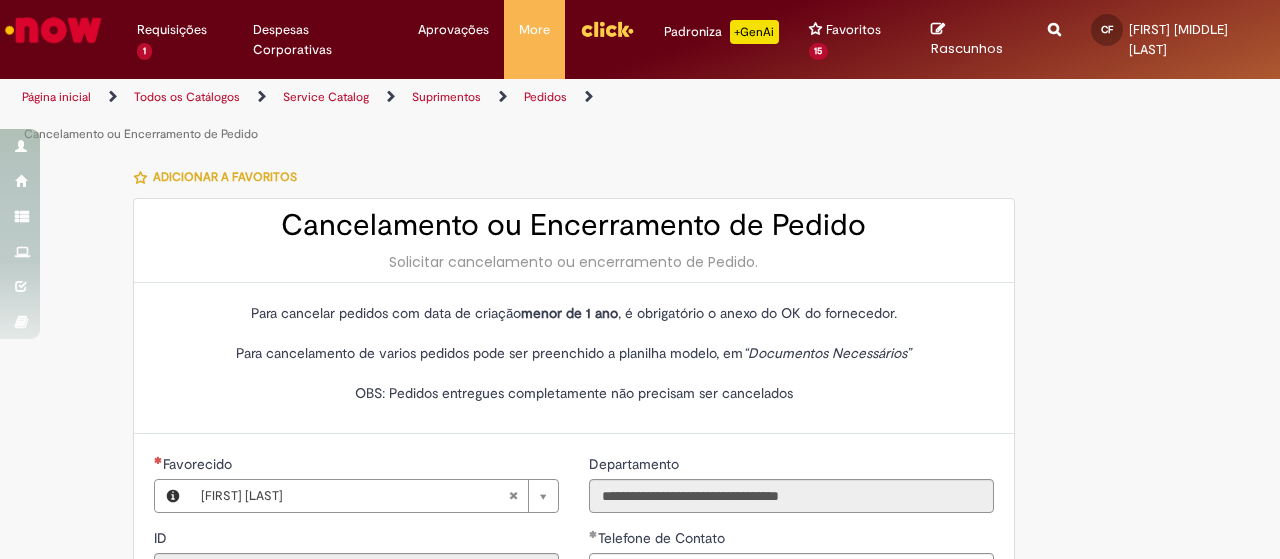 type on "**********" 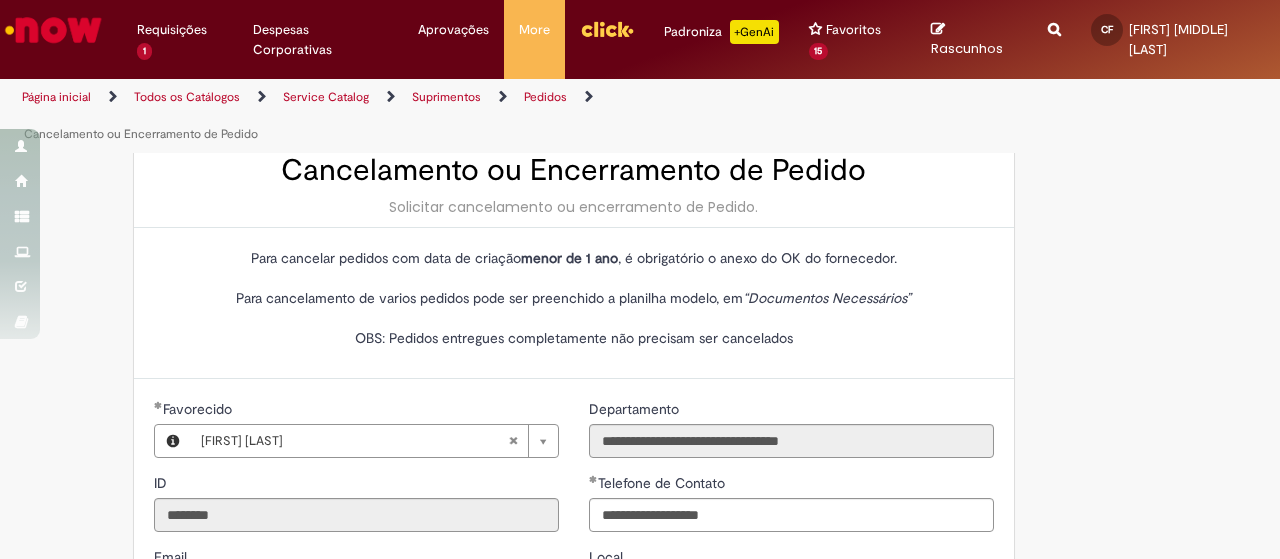 scroll, scrollTop: 0, scrollLeft: 0, axis: both 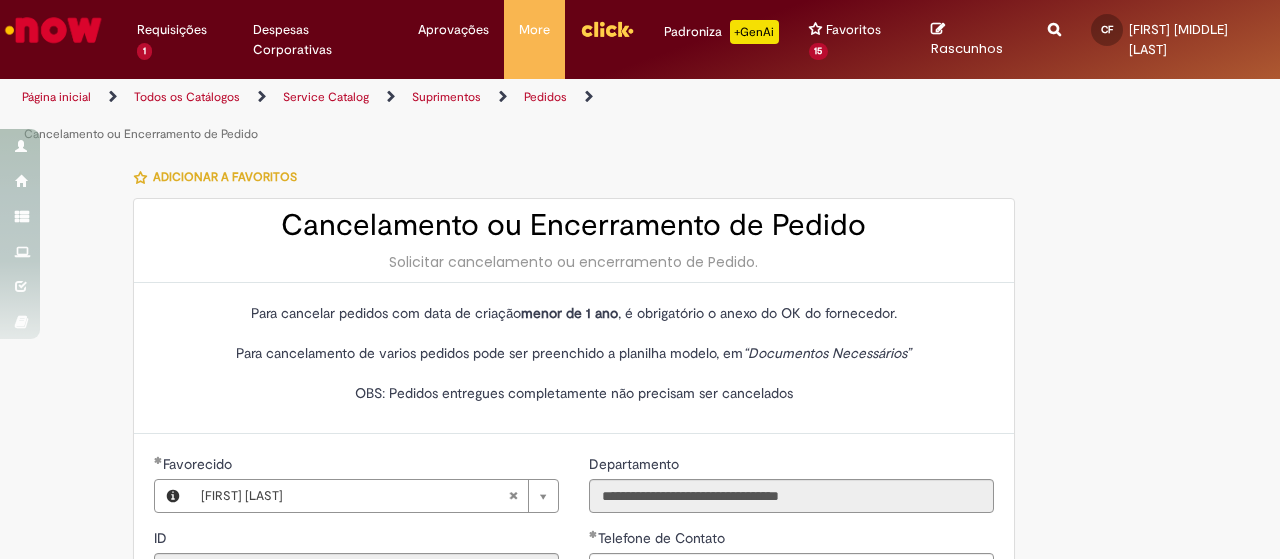 click on "Página inicial" at bounding box center (56, 97) 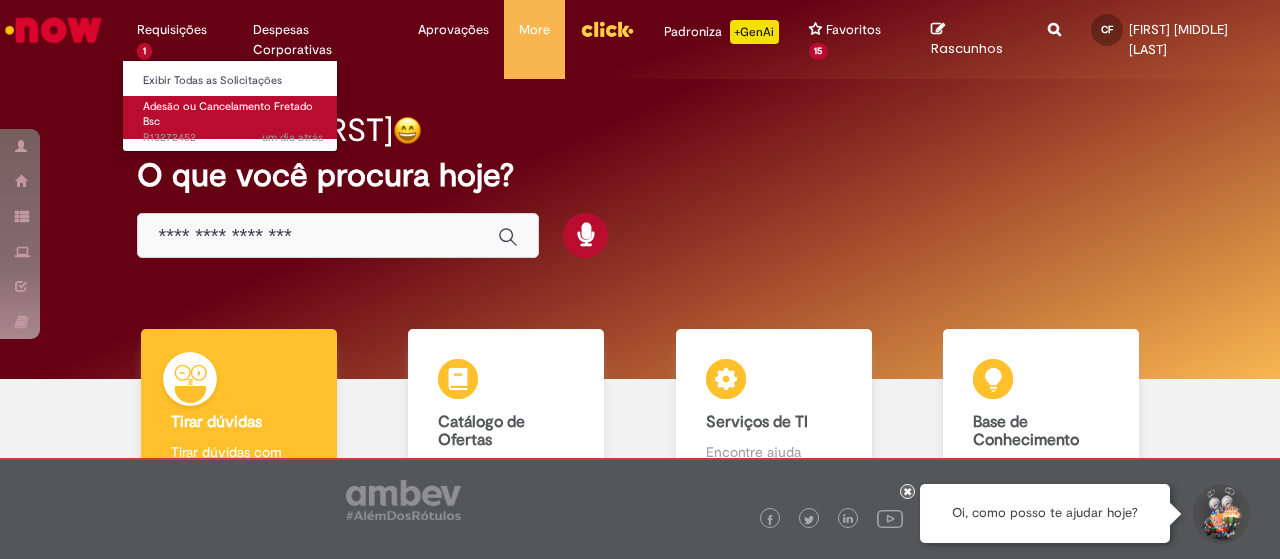 click on "Adesão ou Cancelamento Fretado Bsc" at bounding box center [228, 114] 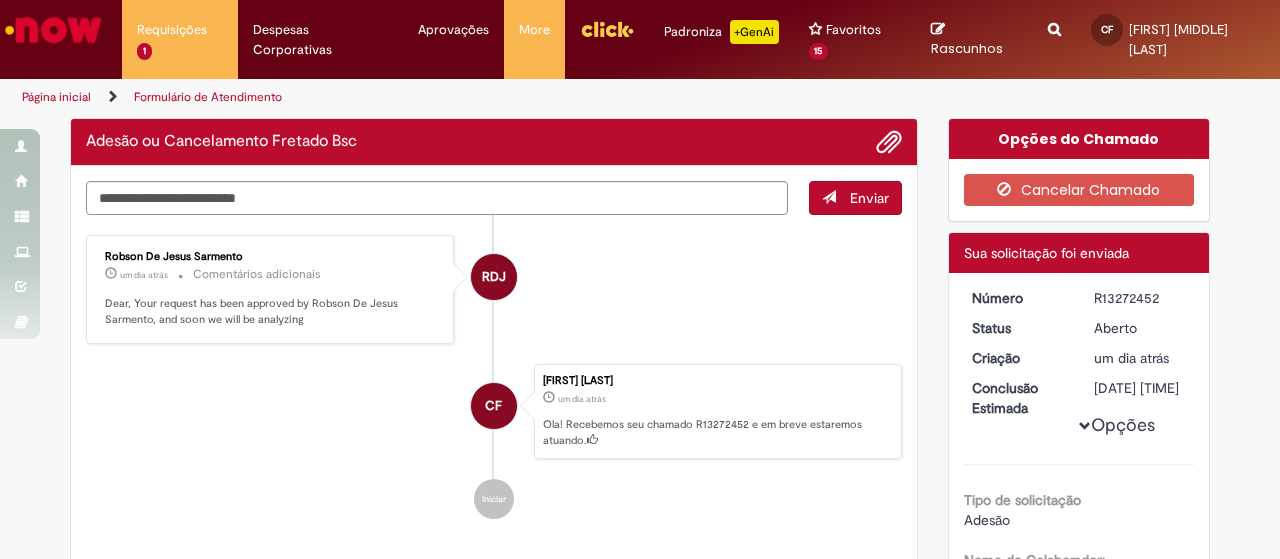 click on "Página inicial" at bounding box center [56, 97] 